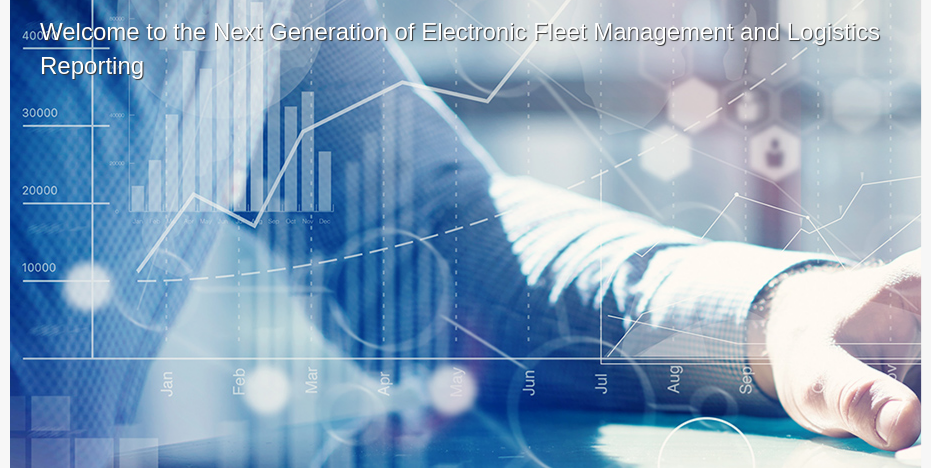 scroll, scrollTop: 0, scrollLeft: 0, axis: both 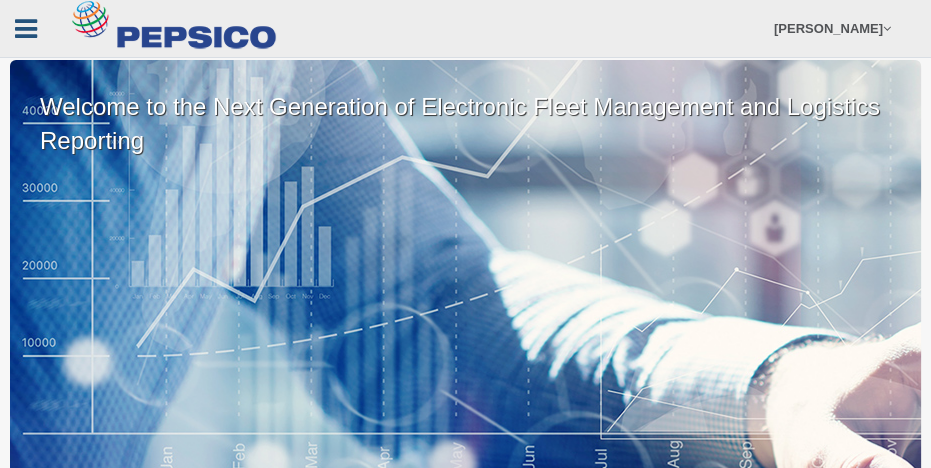 click at bounding box center [26, 29] 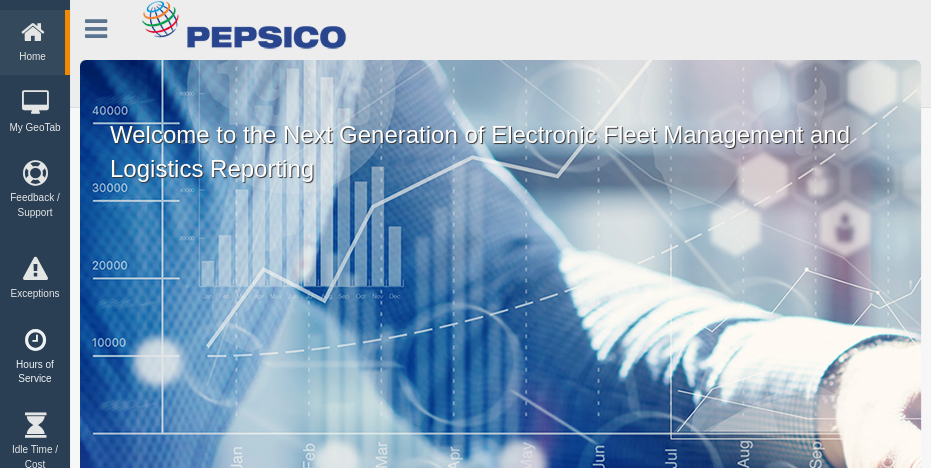 click at bounding box center [35, 340] 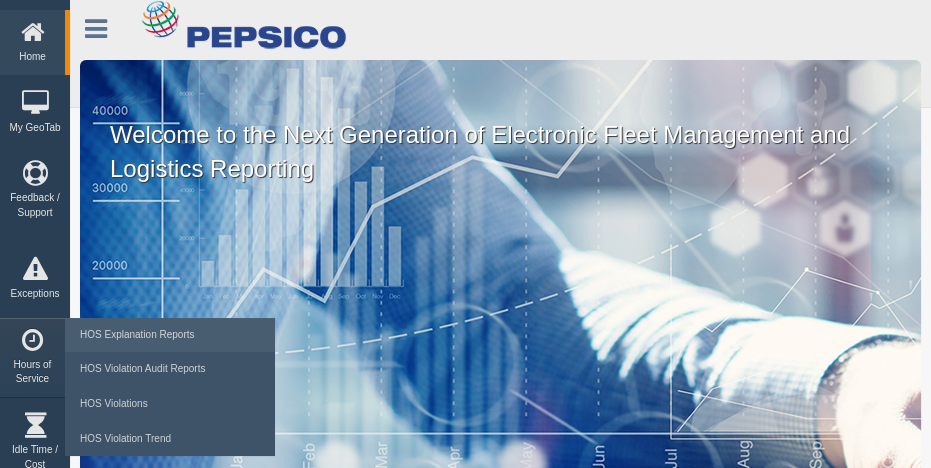 click on "HOS Explanation Reports" at bounding box center [170, 335] 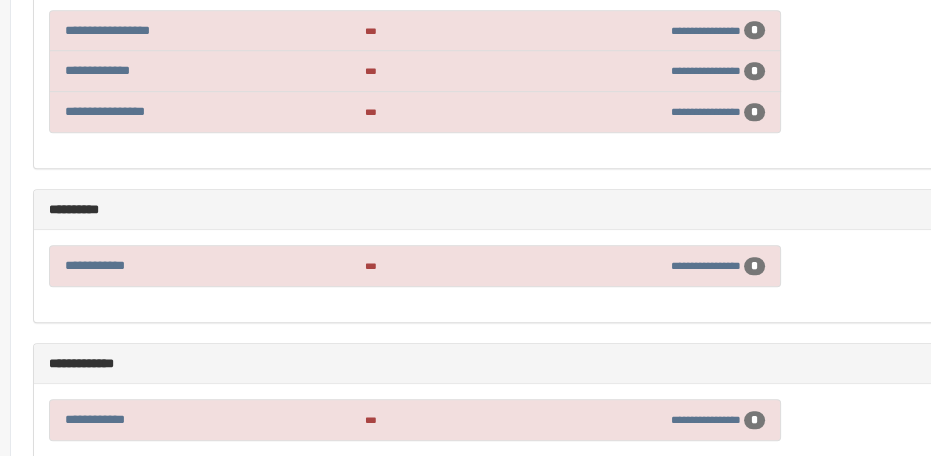 scroll, scrollTop: 1679, scrollLeft: 0, axis: vertical 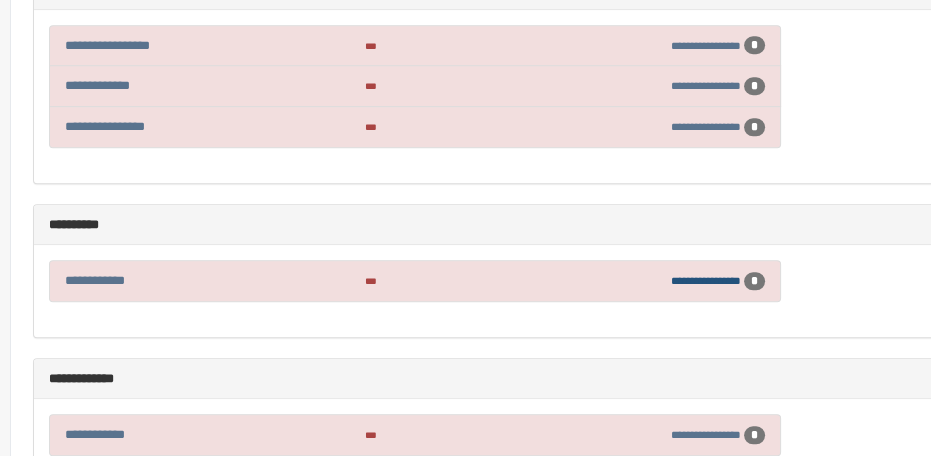click on "**********" at bounding box center [706, 280] 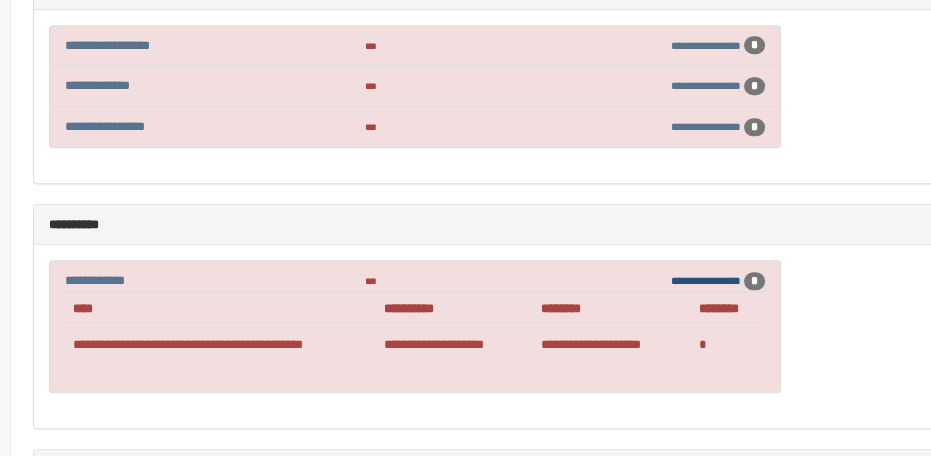click on "**********" at bounding box center (706, 280) 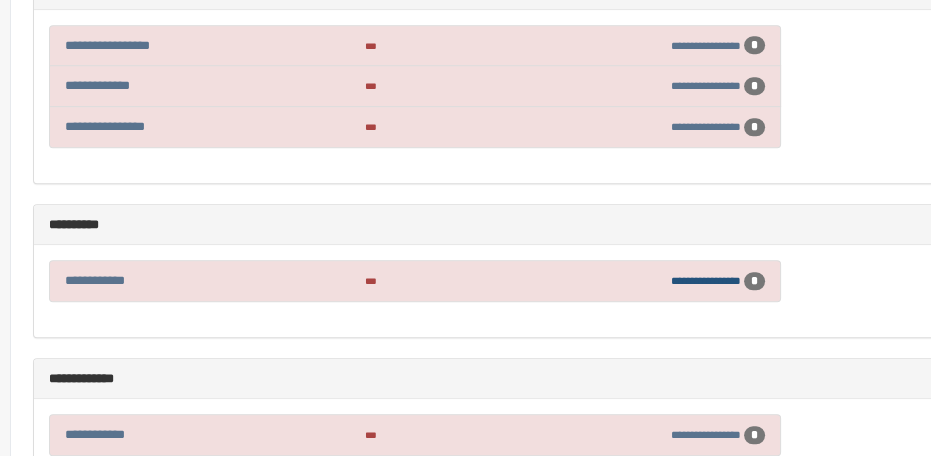 click on "**********" at bounding box center (706, 280) 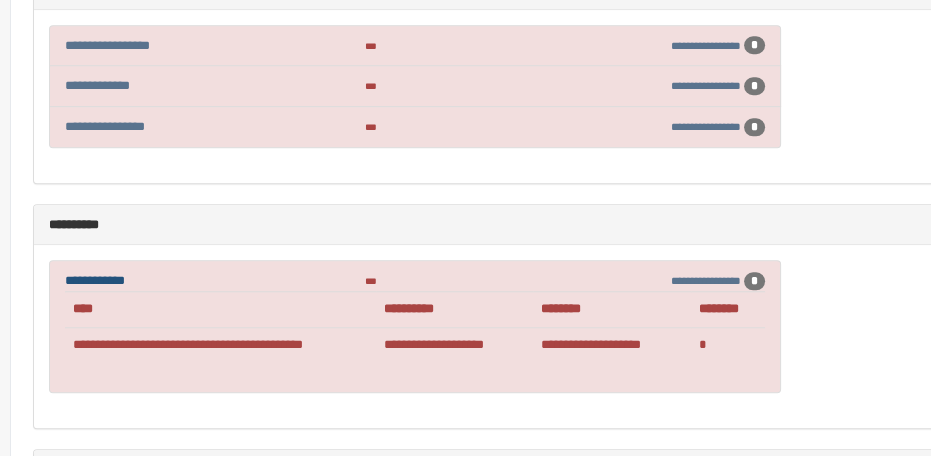 click on "**********" at bounding box center [95, 280] 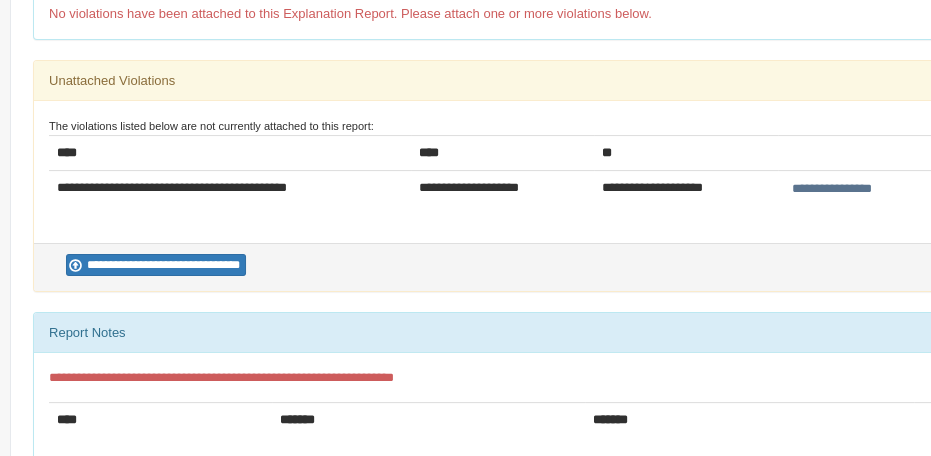 scroll, scrollTop: 389, scrollLeft: 0, axis: vertical 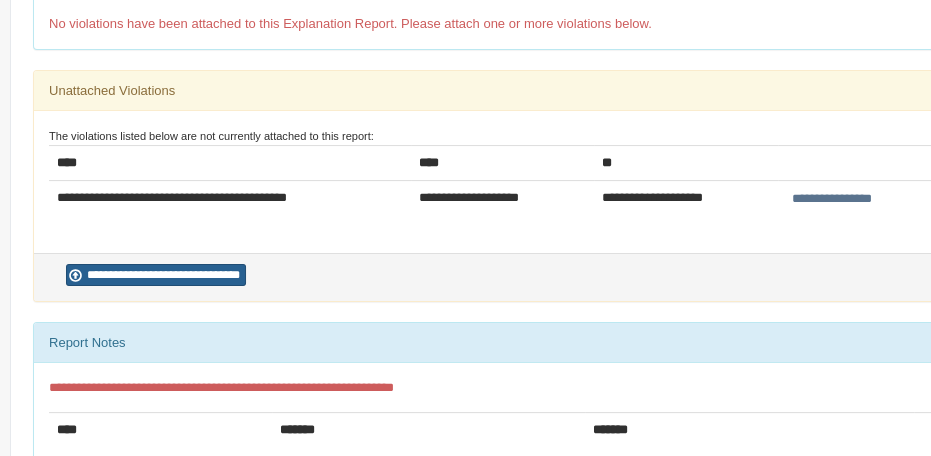 click on "**********" at bounding box center (156, 275) 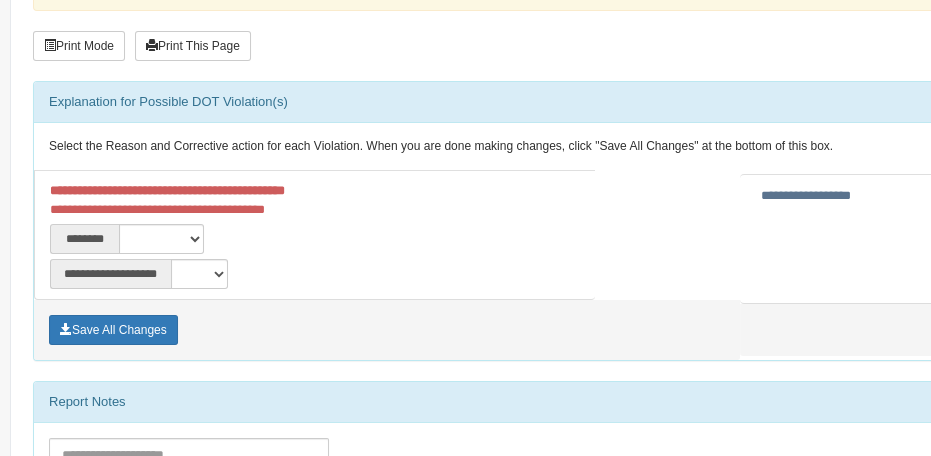 scroll, scrollTop: 320, scrollLeft: 0, axis: vertical 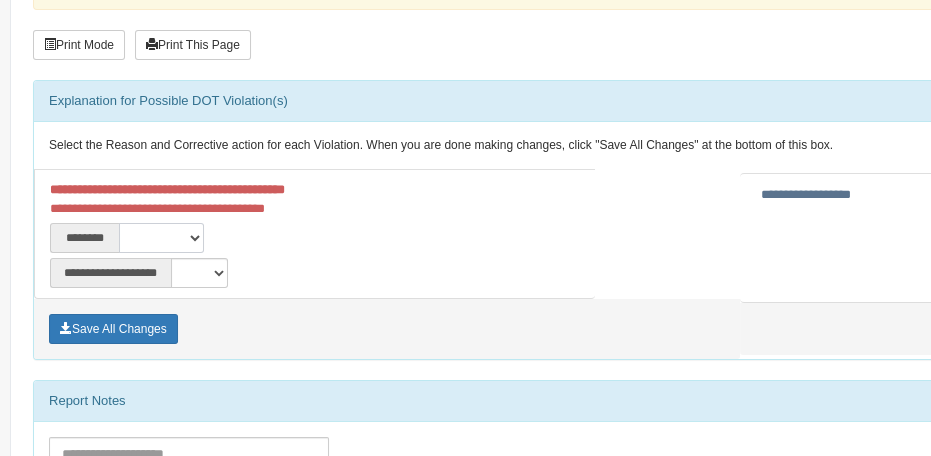click on "**********" at bounding box center [161, 238] 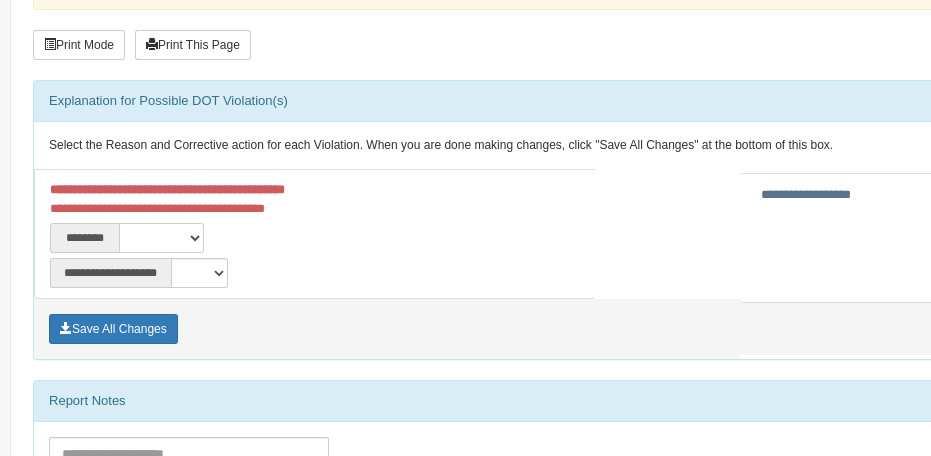 select on "***" 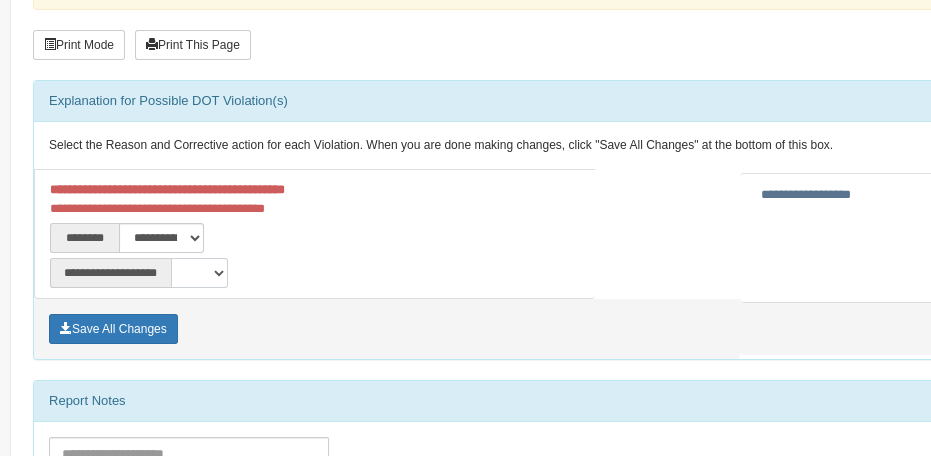 click on "**********" at bounding box center [200, 273] 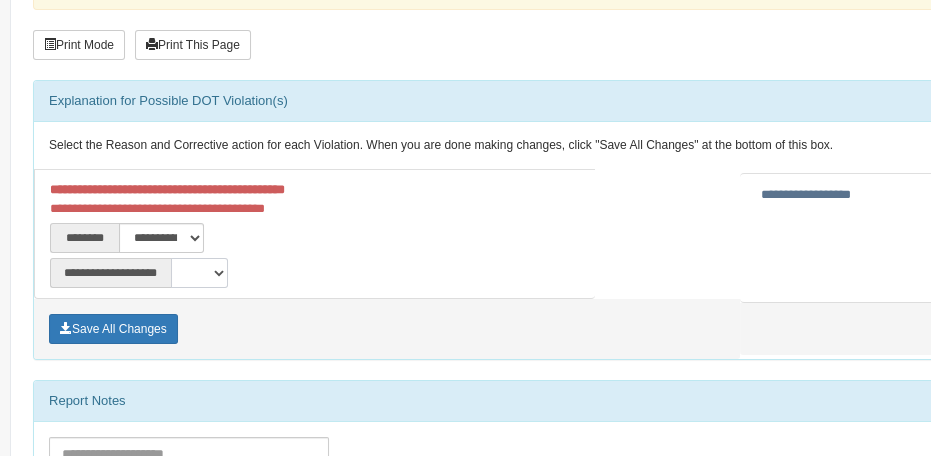 select on "*" 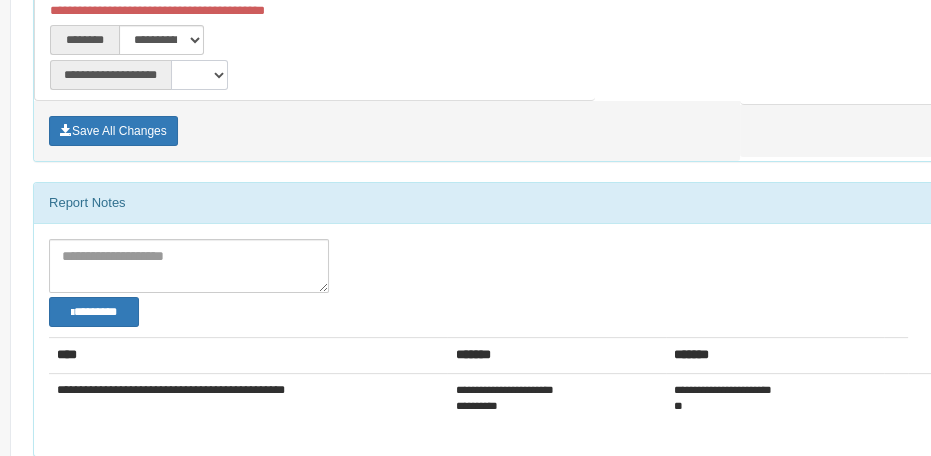 scroll, scrollTop: 560, scrollLeft: 0, axis: vertical 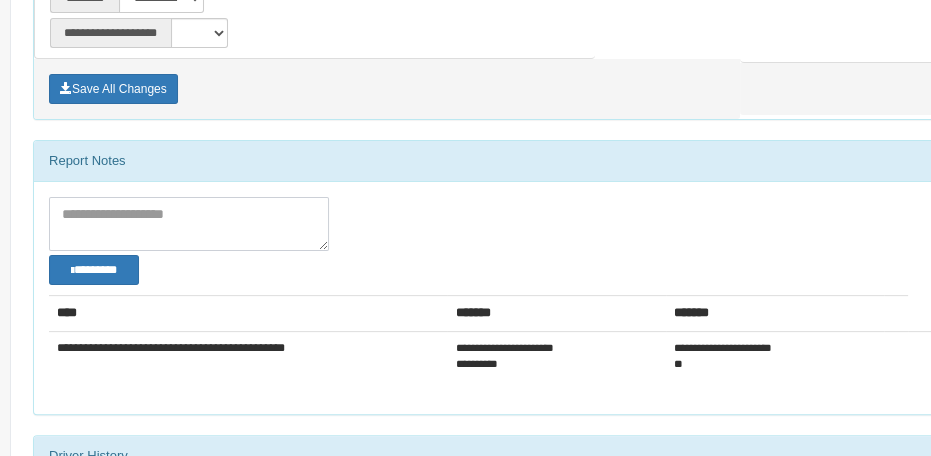 click at bounding box center [189, 224] 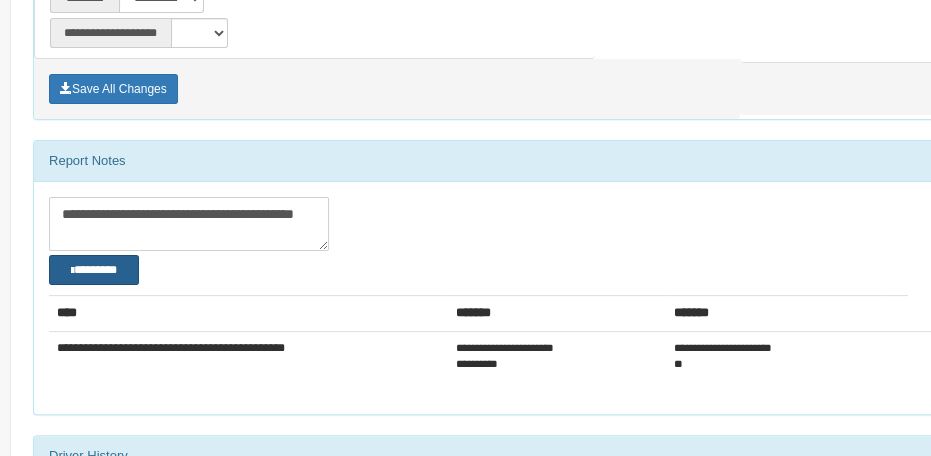 type on "**********" 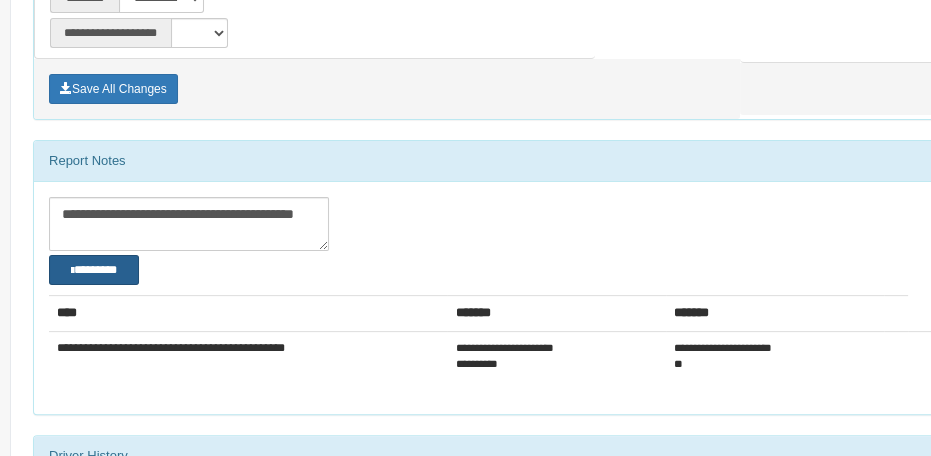 click on "********" at bounding box center [94, 270] 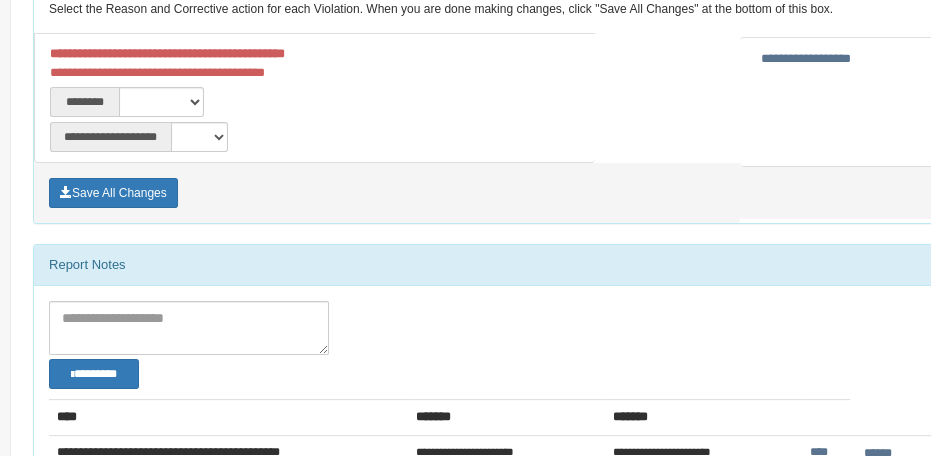 scroll, scrollTop: 479, scrollLeft: 0, axis: vertical 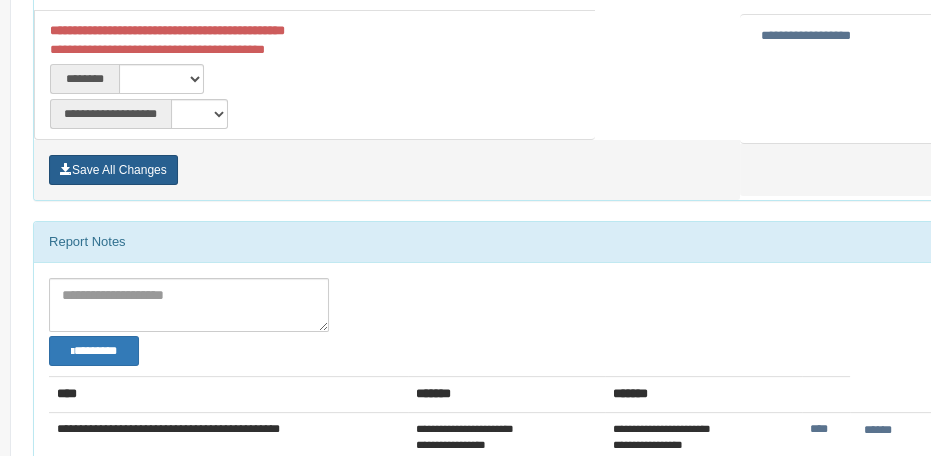 click on "Save All Changes" at bounding box center (113, 170) 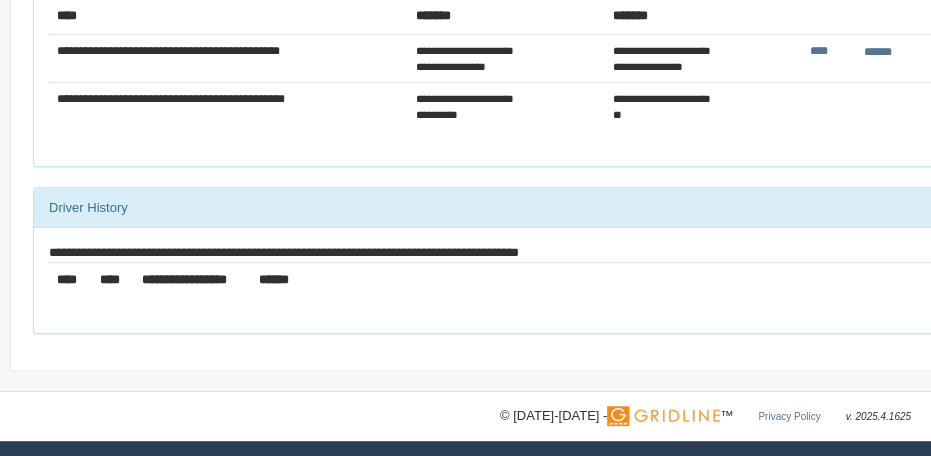 scroll, scrollTop: 860, scrollLeft: 0, axis: vertical 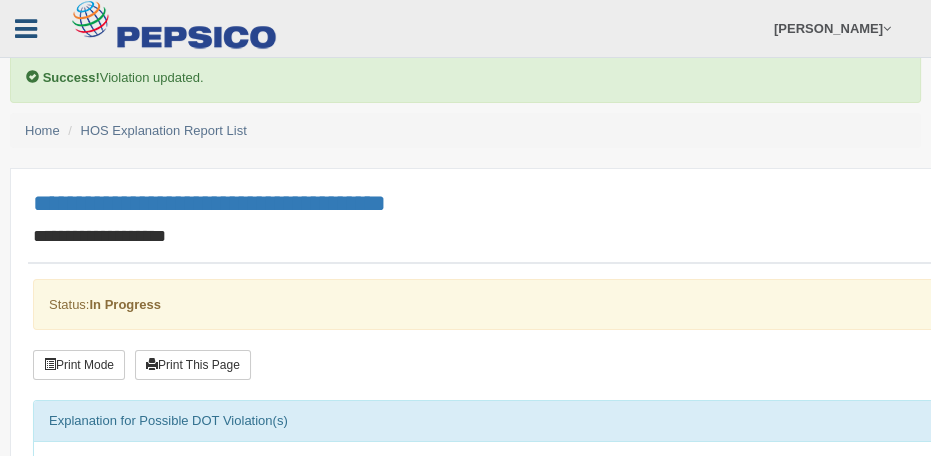 click at bounding box center (26, 29) 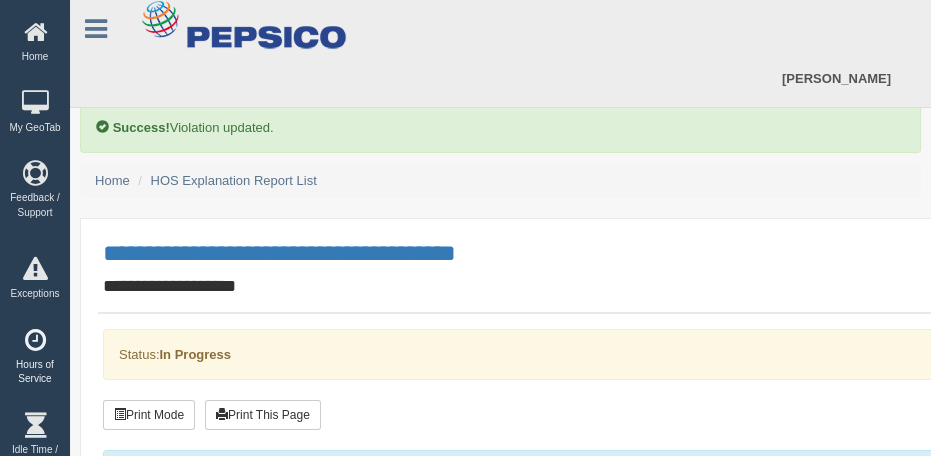 click at bounding box center (35, 340) 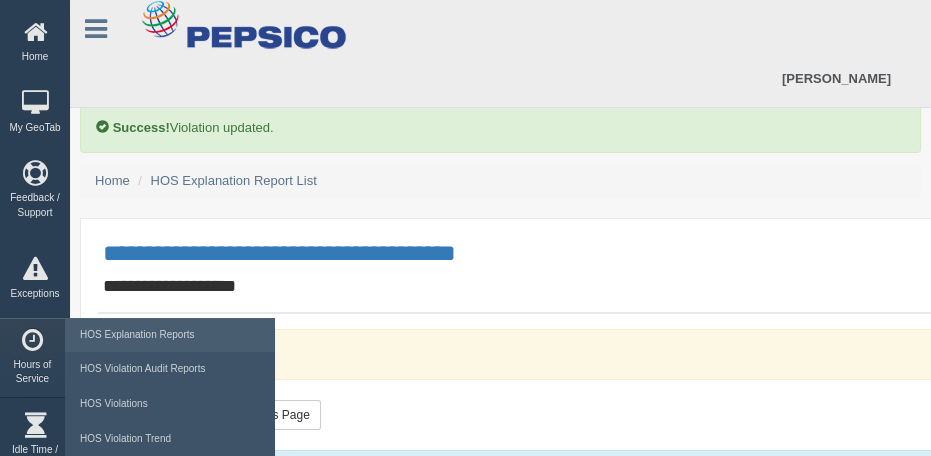 click on "HOS Explanation Reports" at bounding box center (170, 335) 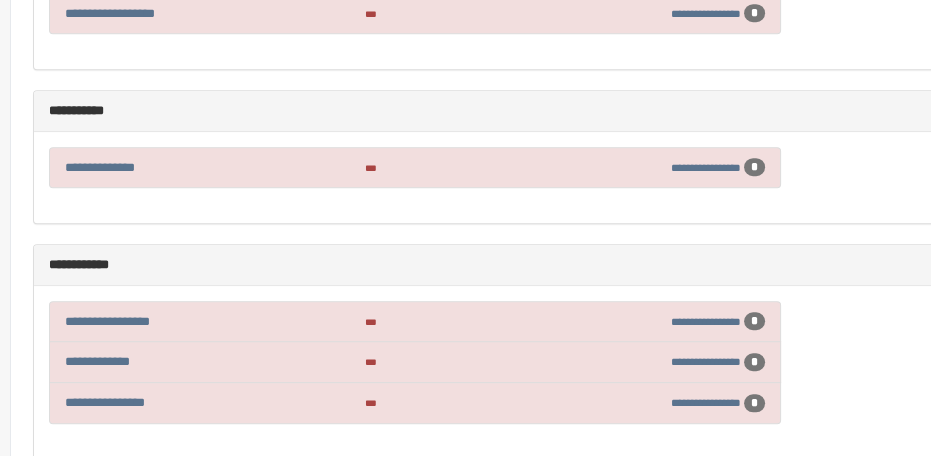 scroll, scrollTop: 1599, scrollLeft: 0, axis: vertical 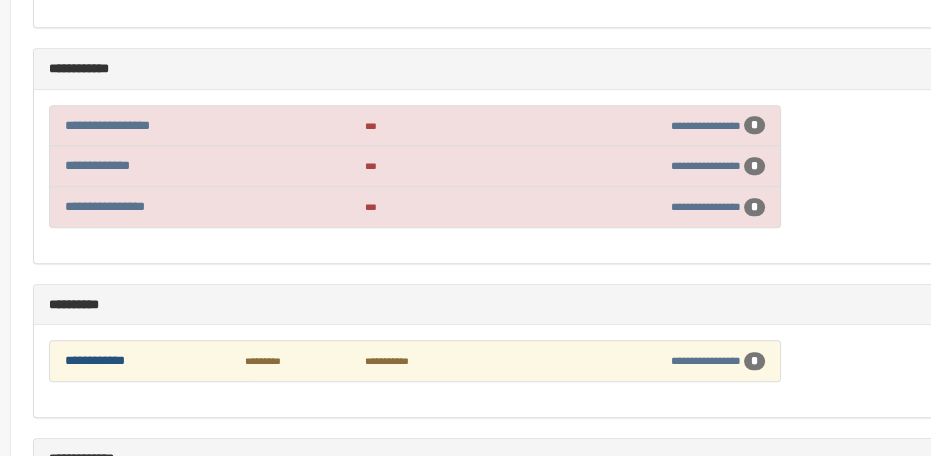 click on "**********" at bounding box center [95, 360] 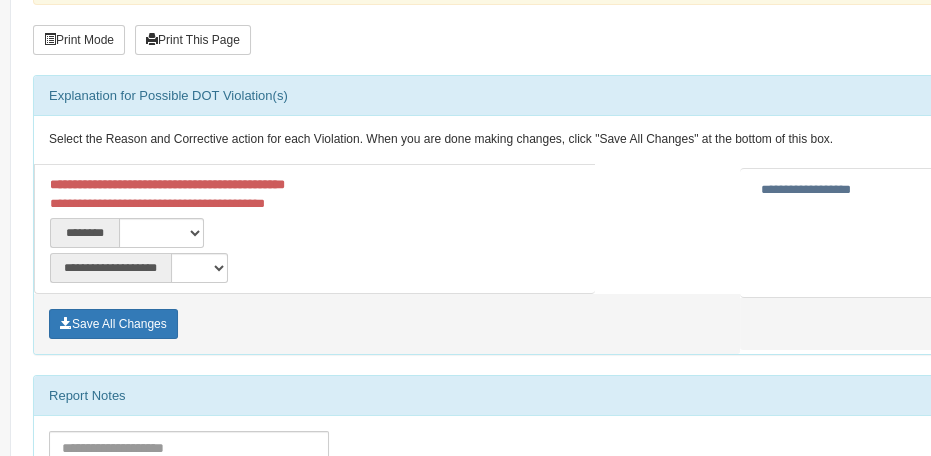 scroll, scrollTop: 239, scrollLeft: 0, axis: vertical 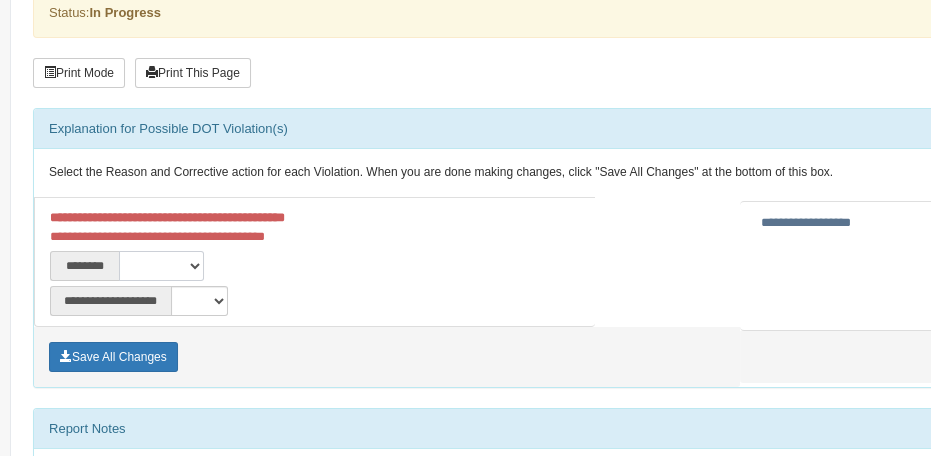 click on "**********" at bounding box center (161, 266) 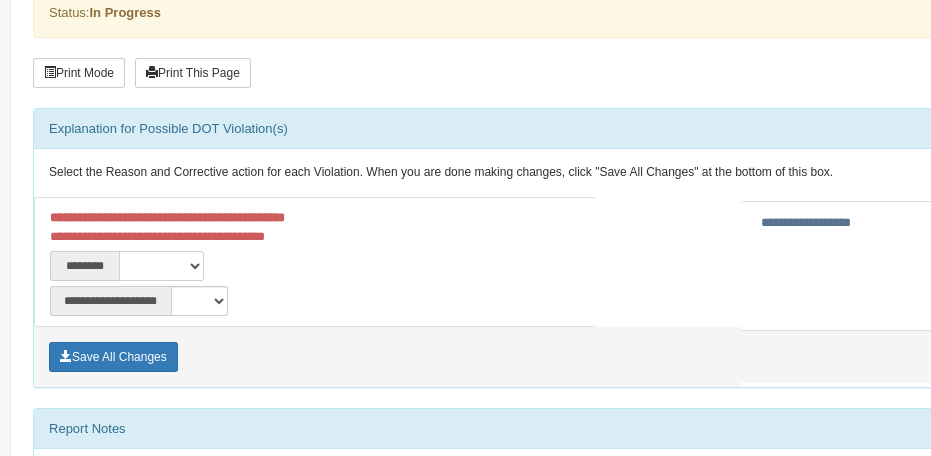 select on "***" 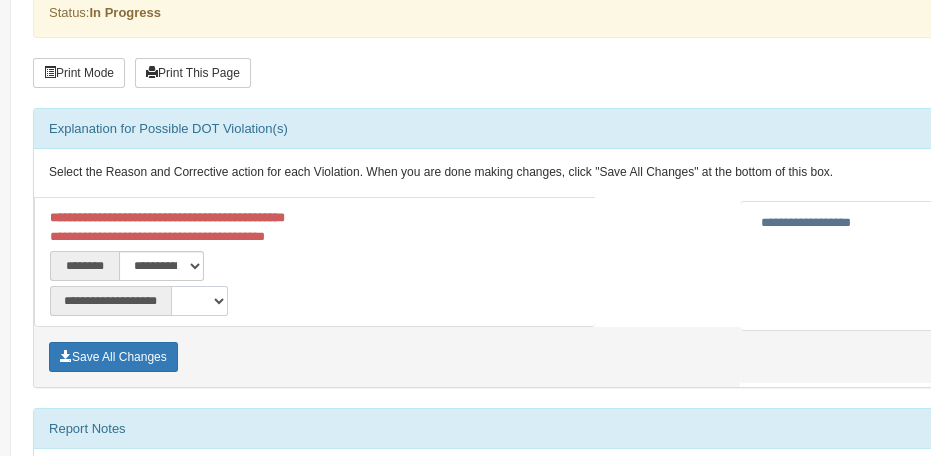 click on "**********" at bounding box center (200, 301) 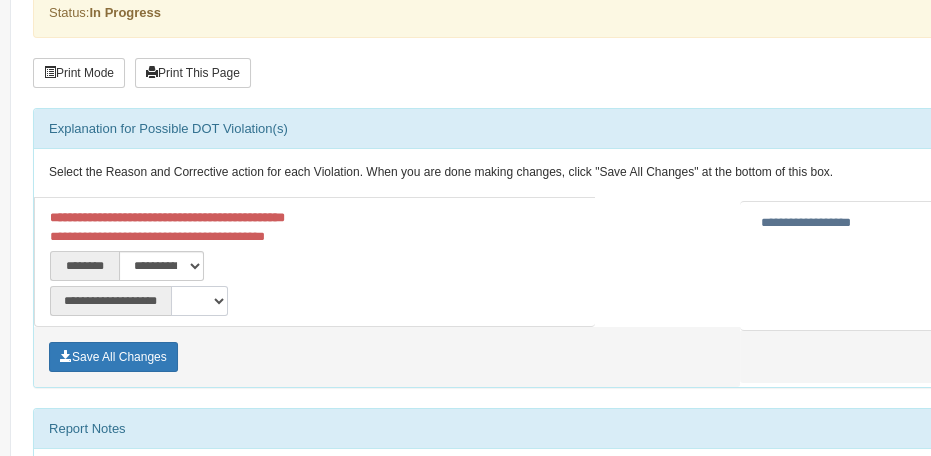 select on "*" 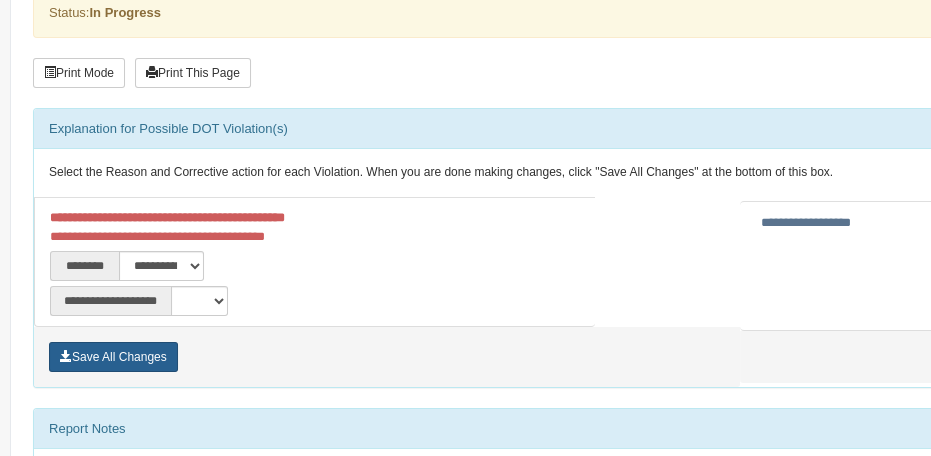 click on "Save All Changes" at bounding box center (113, 357) 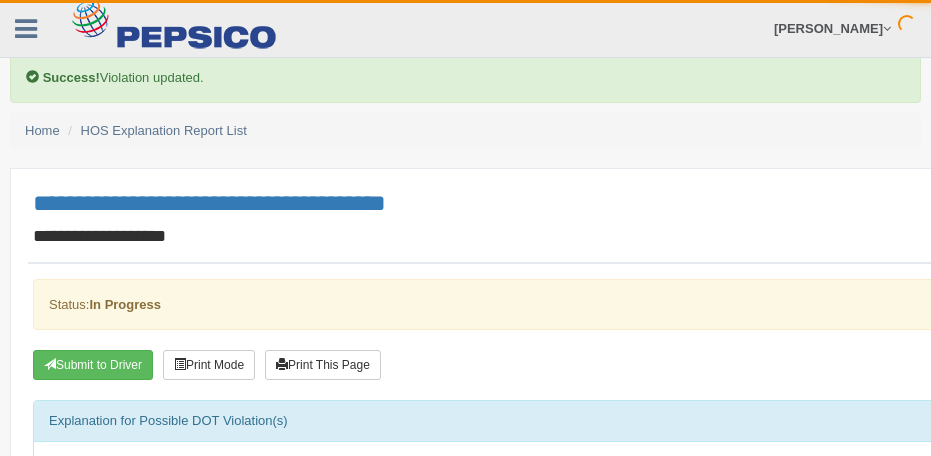 scroll, scrollTop: 0, scrollLeft: 0, axis: both 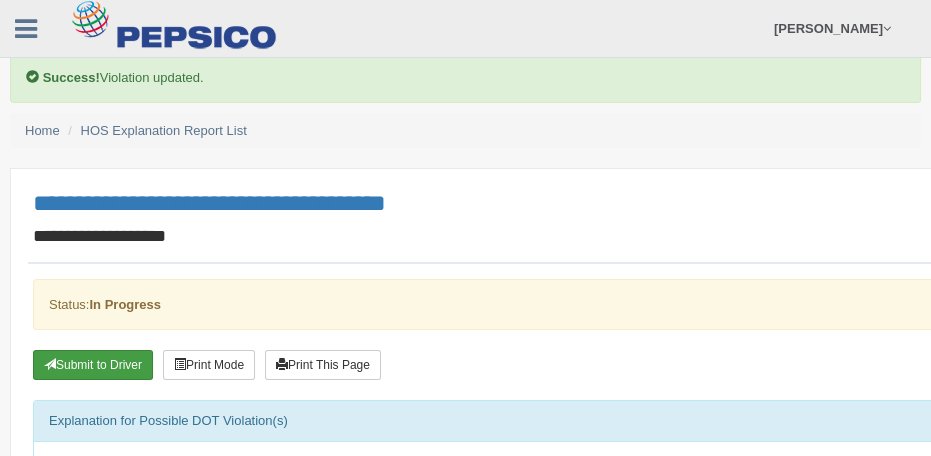 click on "Submit to Driver" at bounding box center (93, 365) 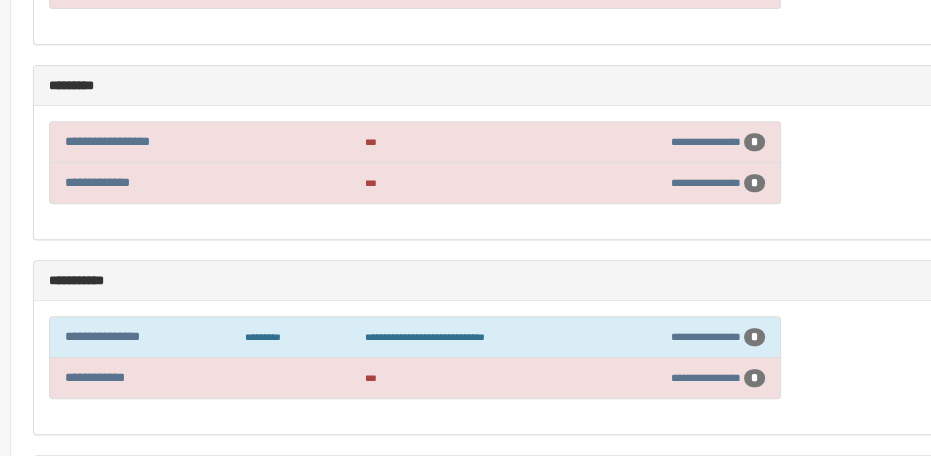 scroll, scrollTop: 799, scrollLeft: 0, axis: vertical 